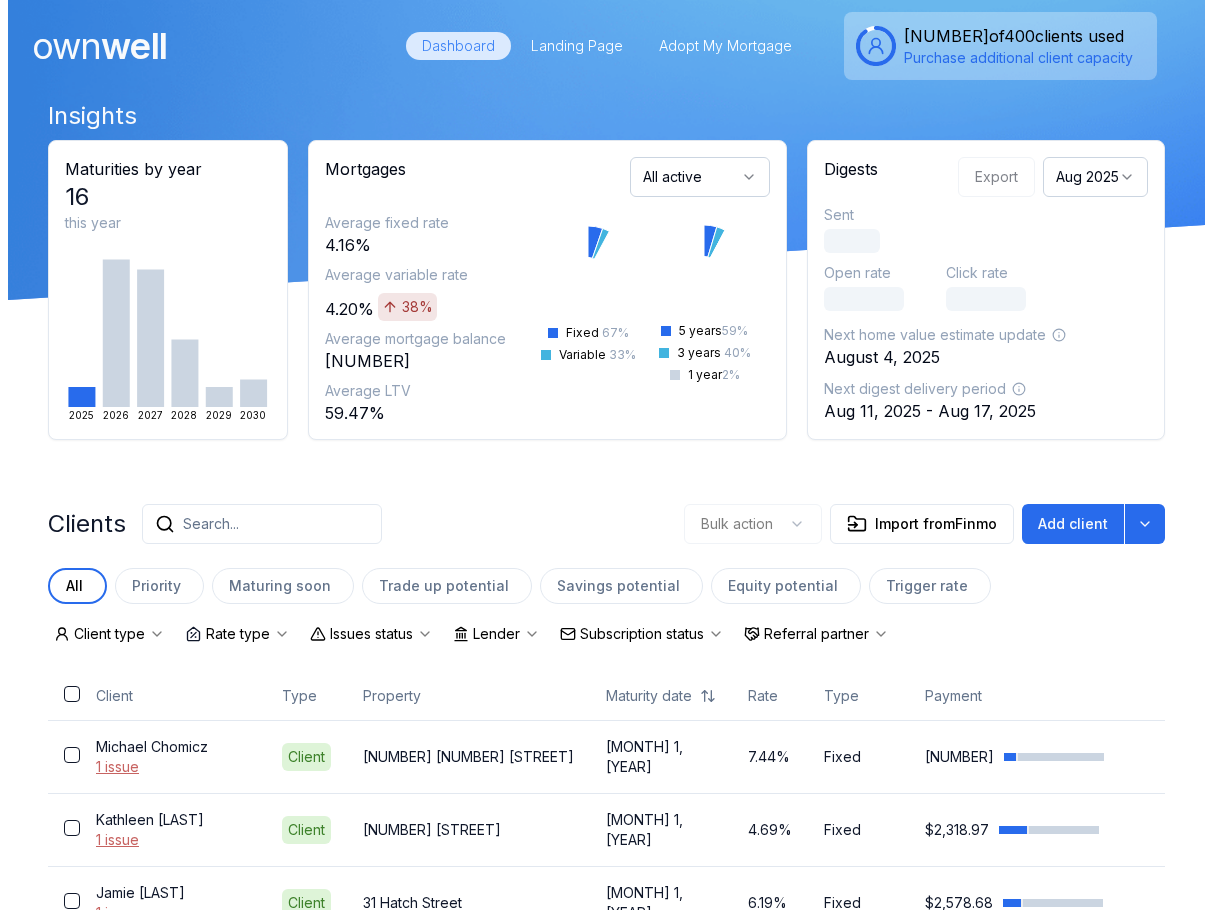 scroll, scrollTop: 0, scrollLeft: 0, axis: both 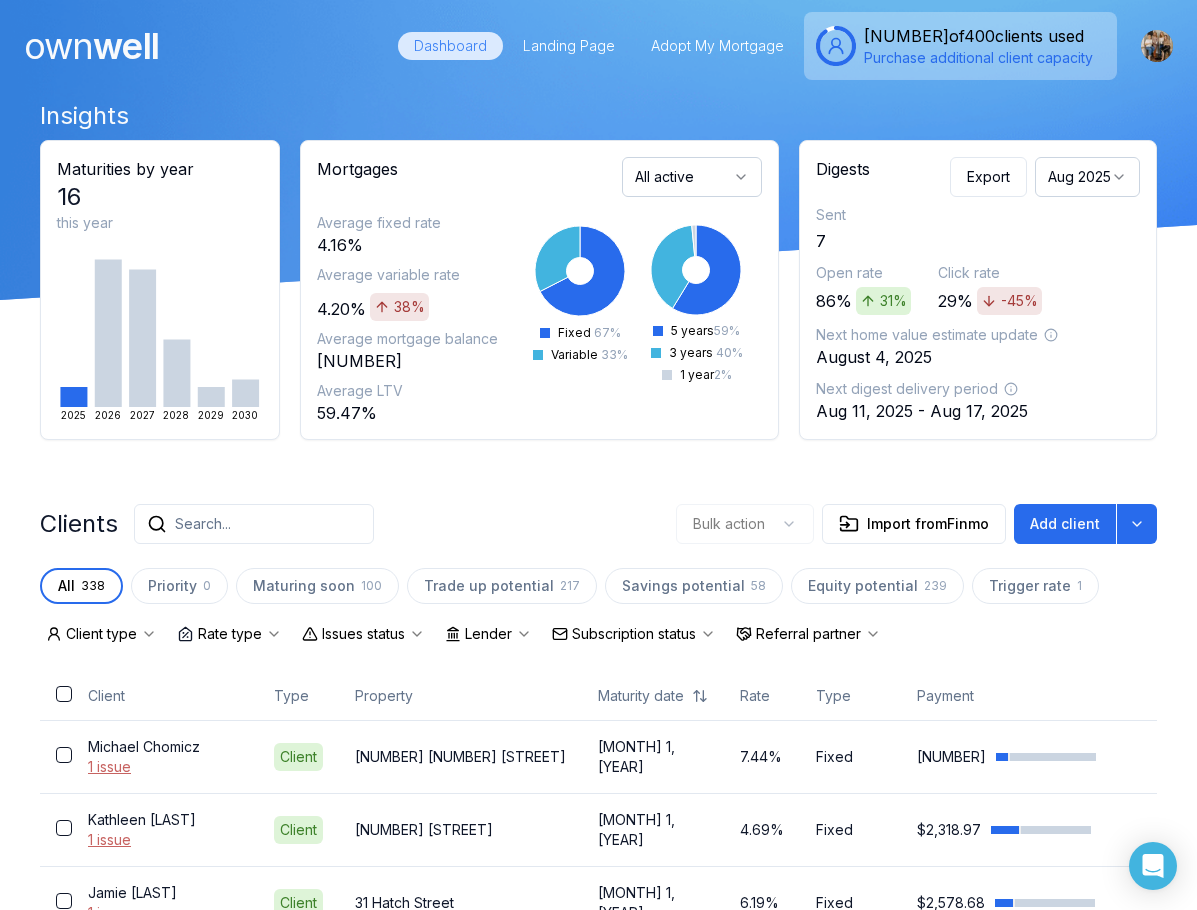 click on "Search..." at bounding box center (254, 524) 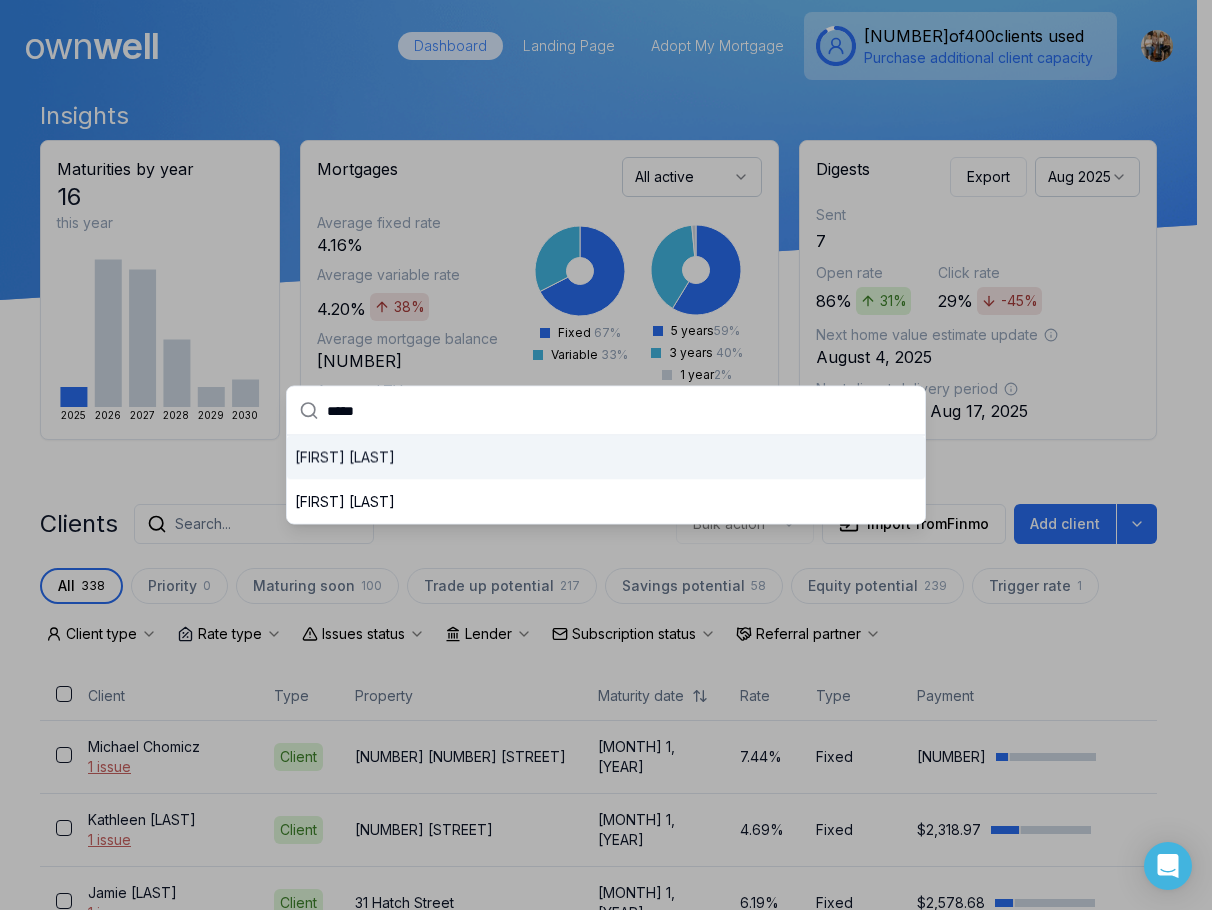 type on "*****" 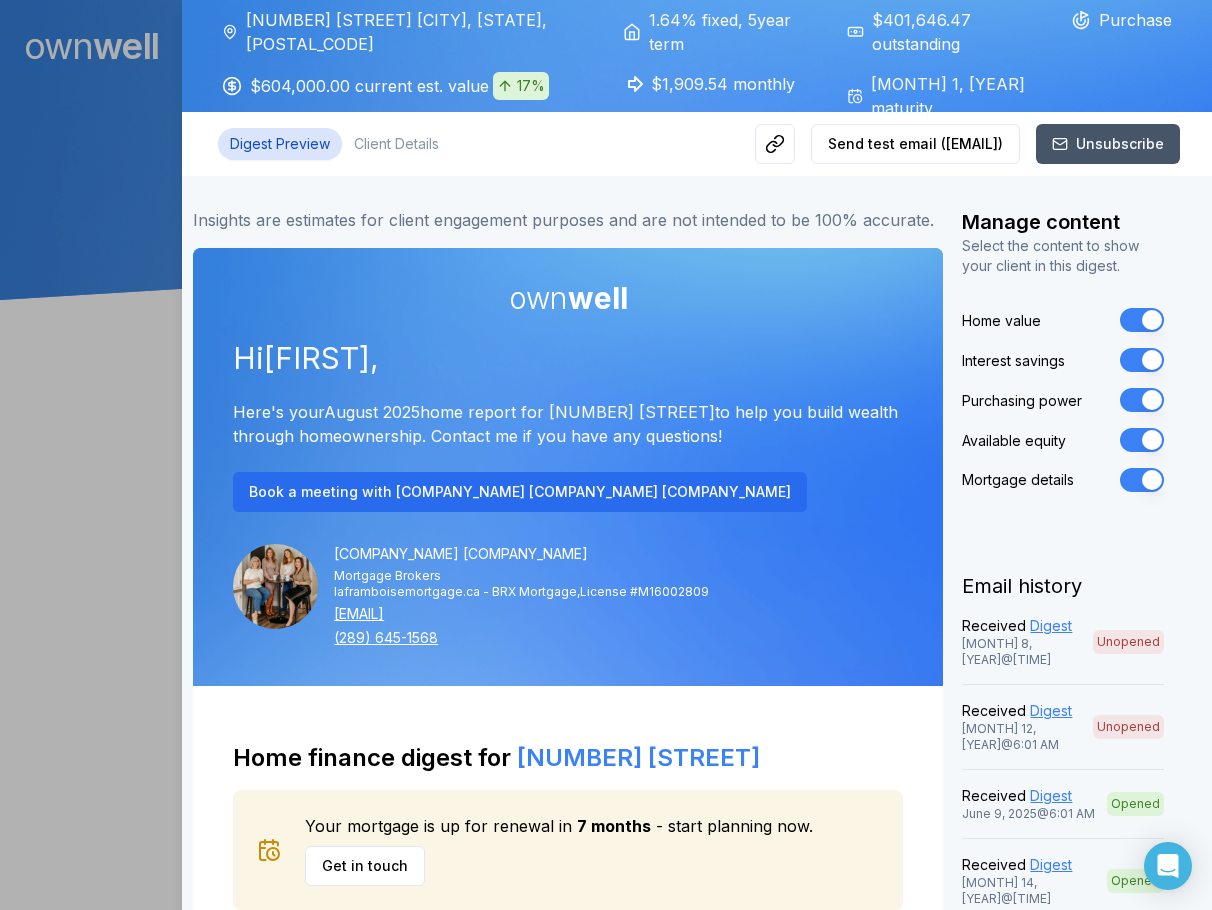 scroll, scrollTop: 0, scrollLeft: 0, axis: both 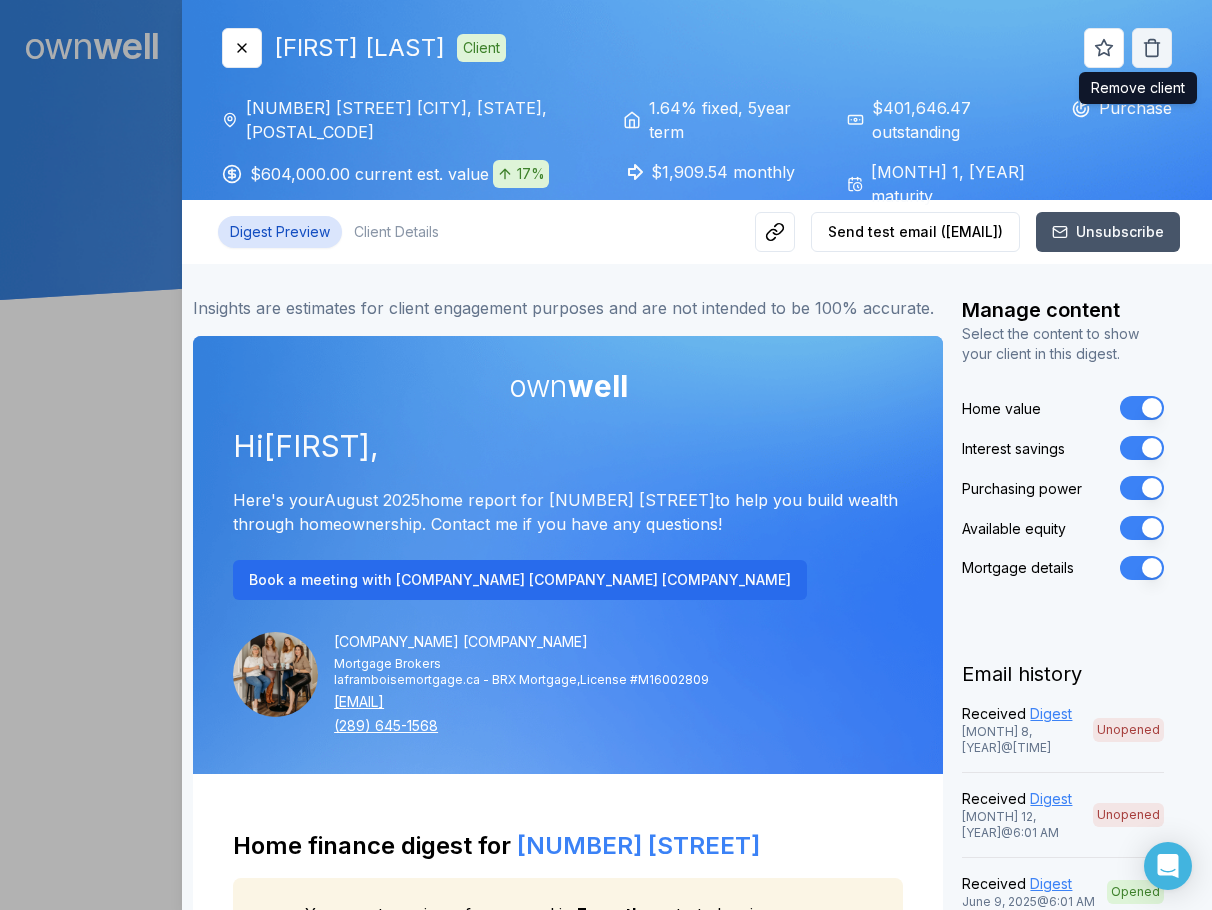 click 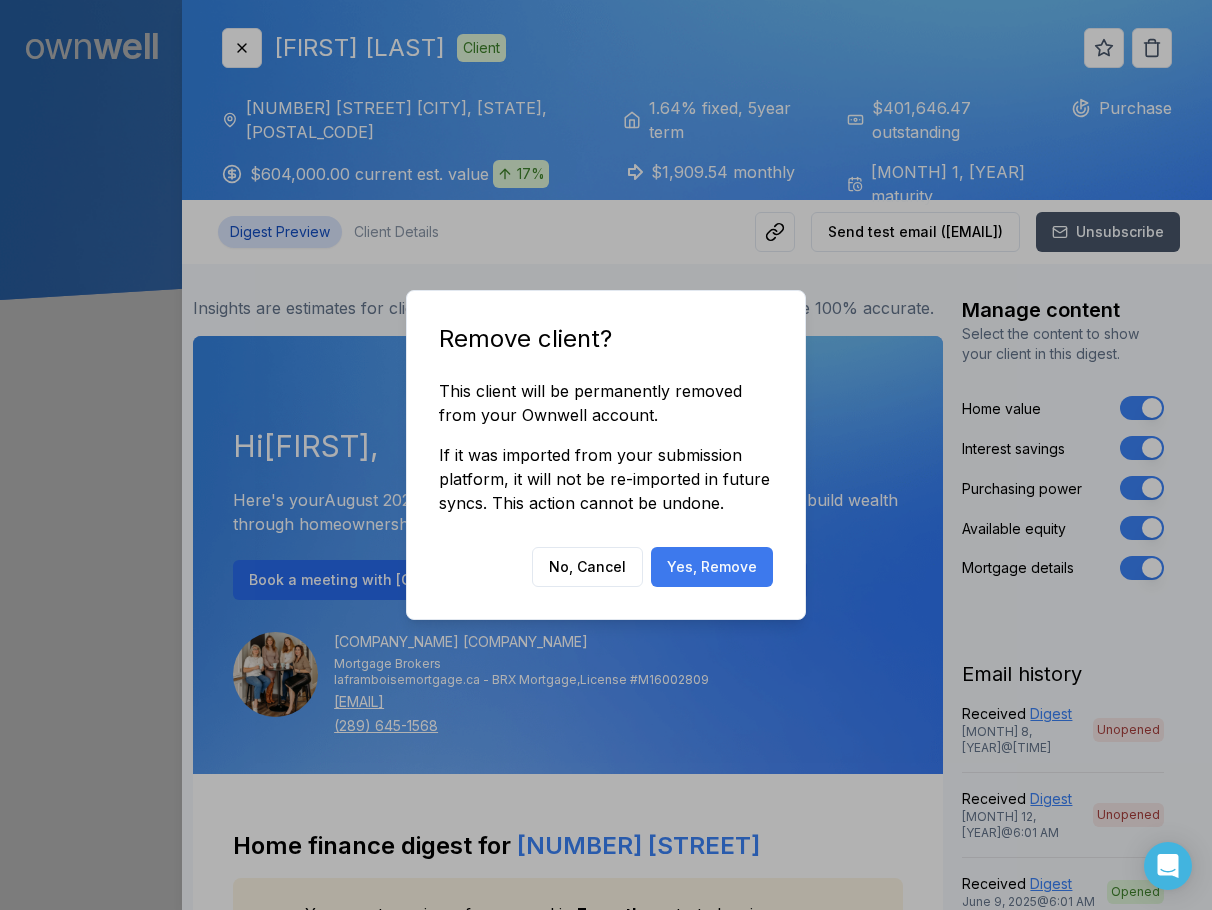 click on "Yes, Remove" at bounding box center [712, 567] 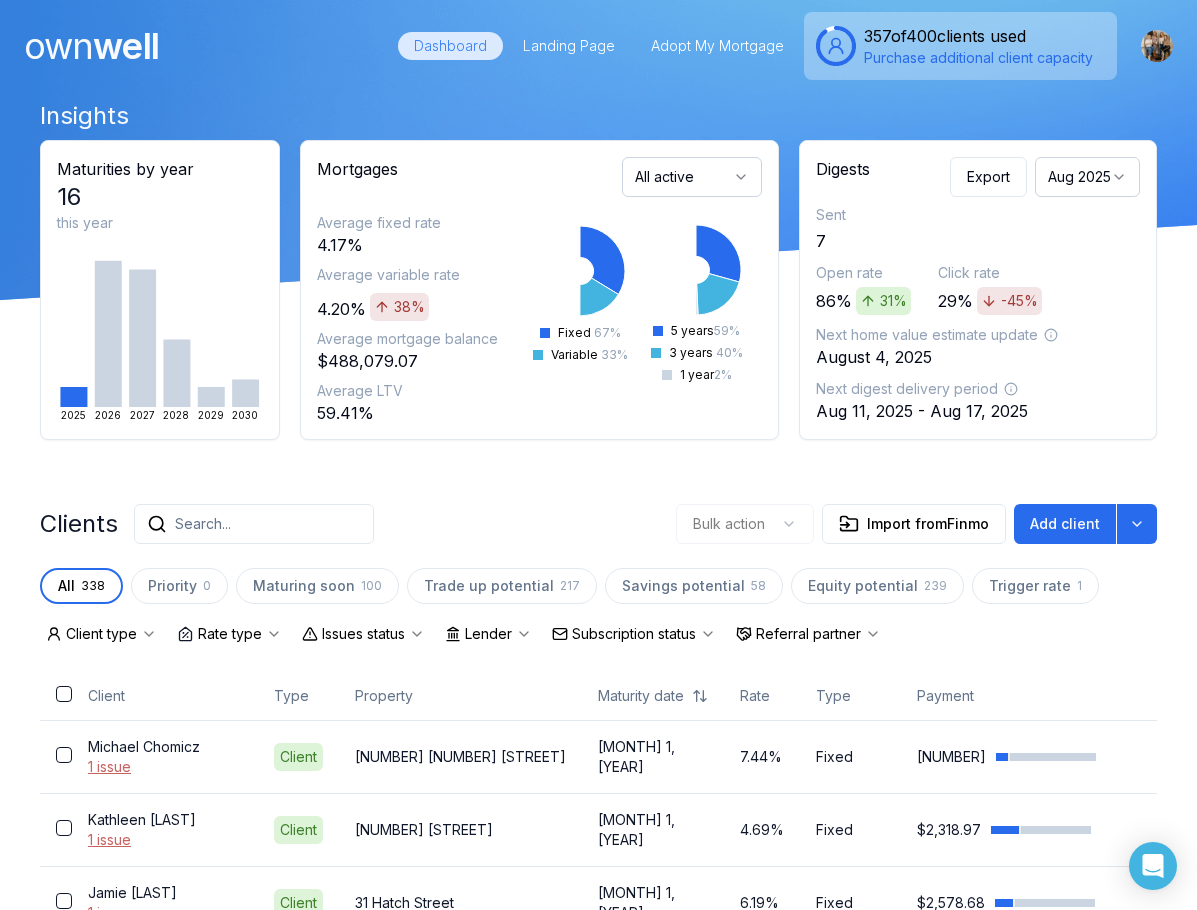 click on "Search..." at bounding box center (254, 524) 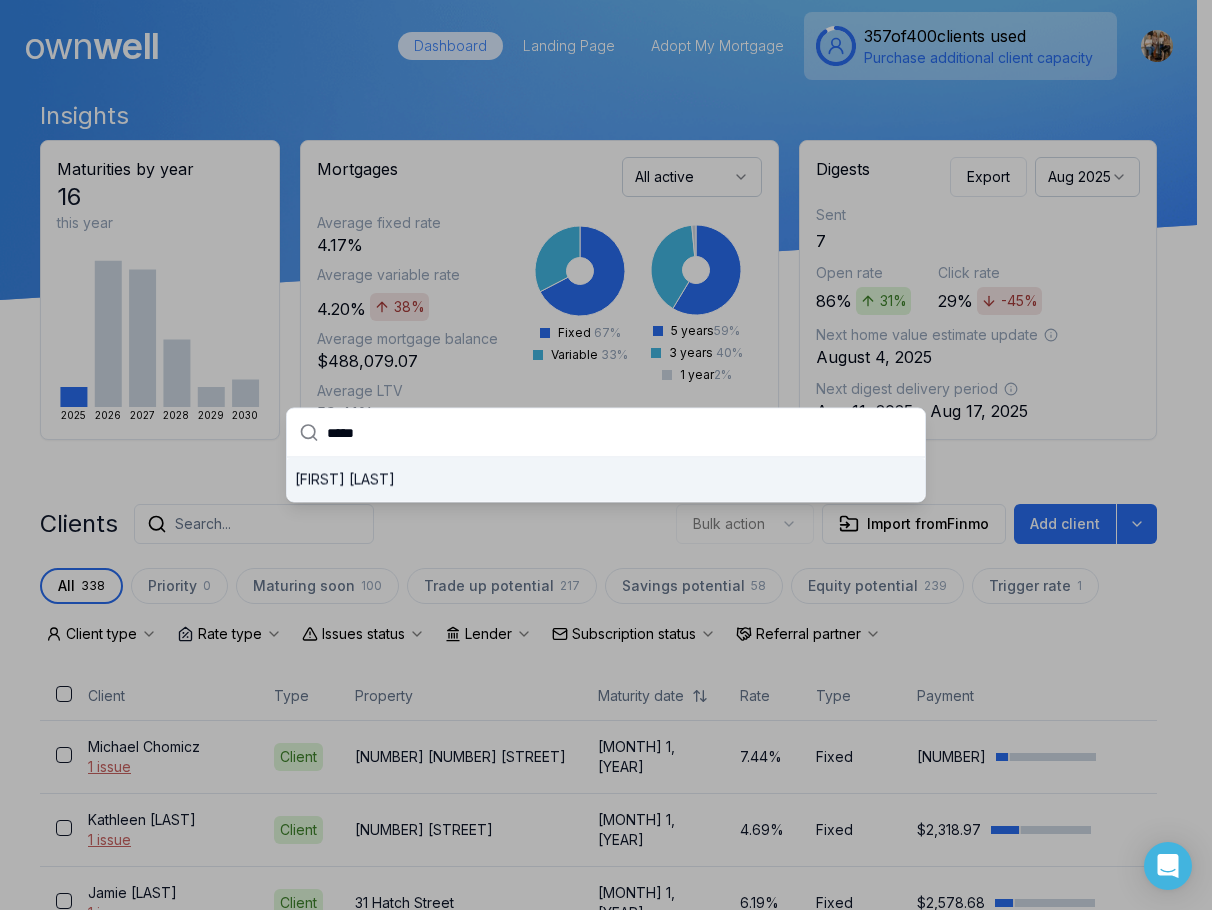 type on "*****" 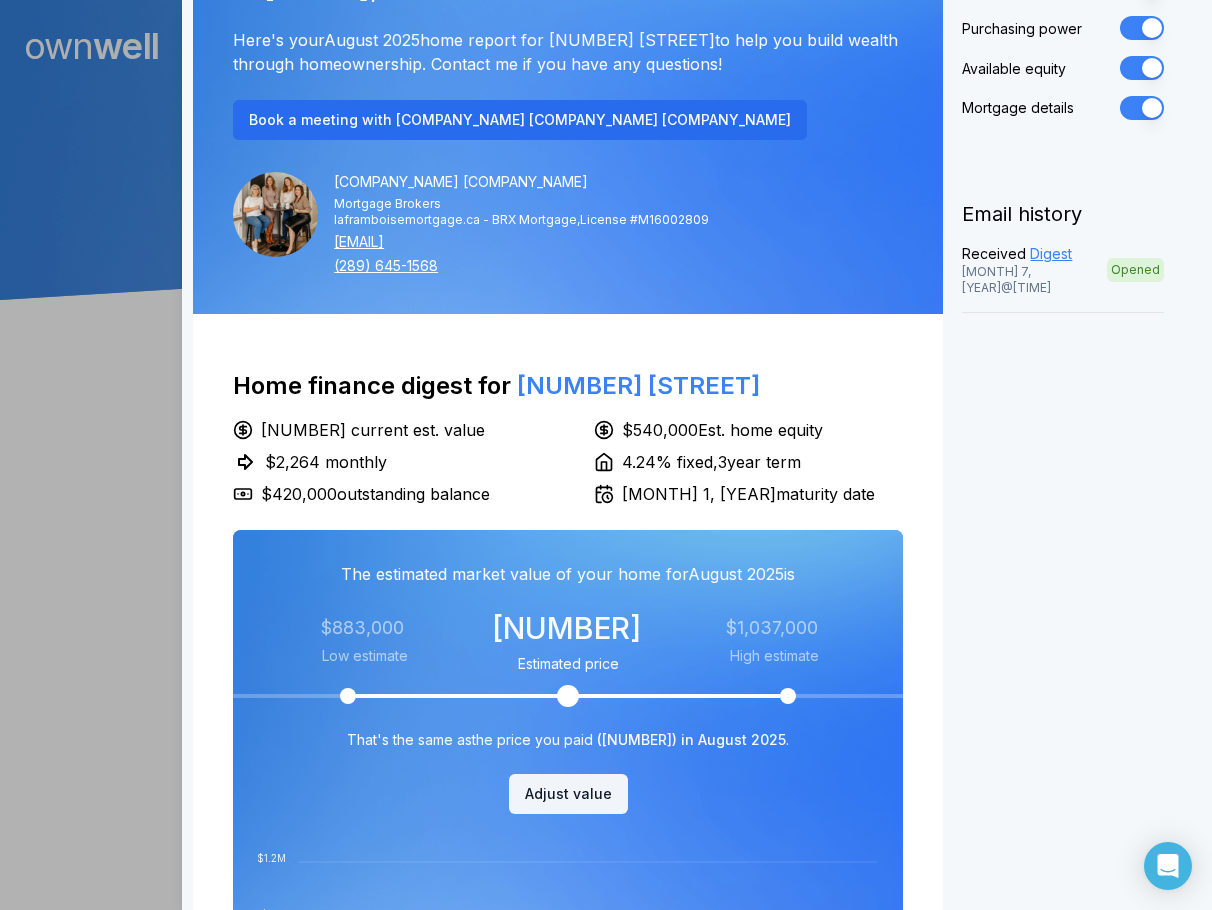 scroll, scrollTop: 600, scrollLeft: 0, axis: vertical 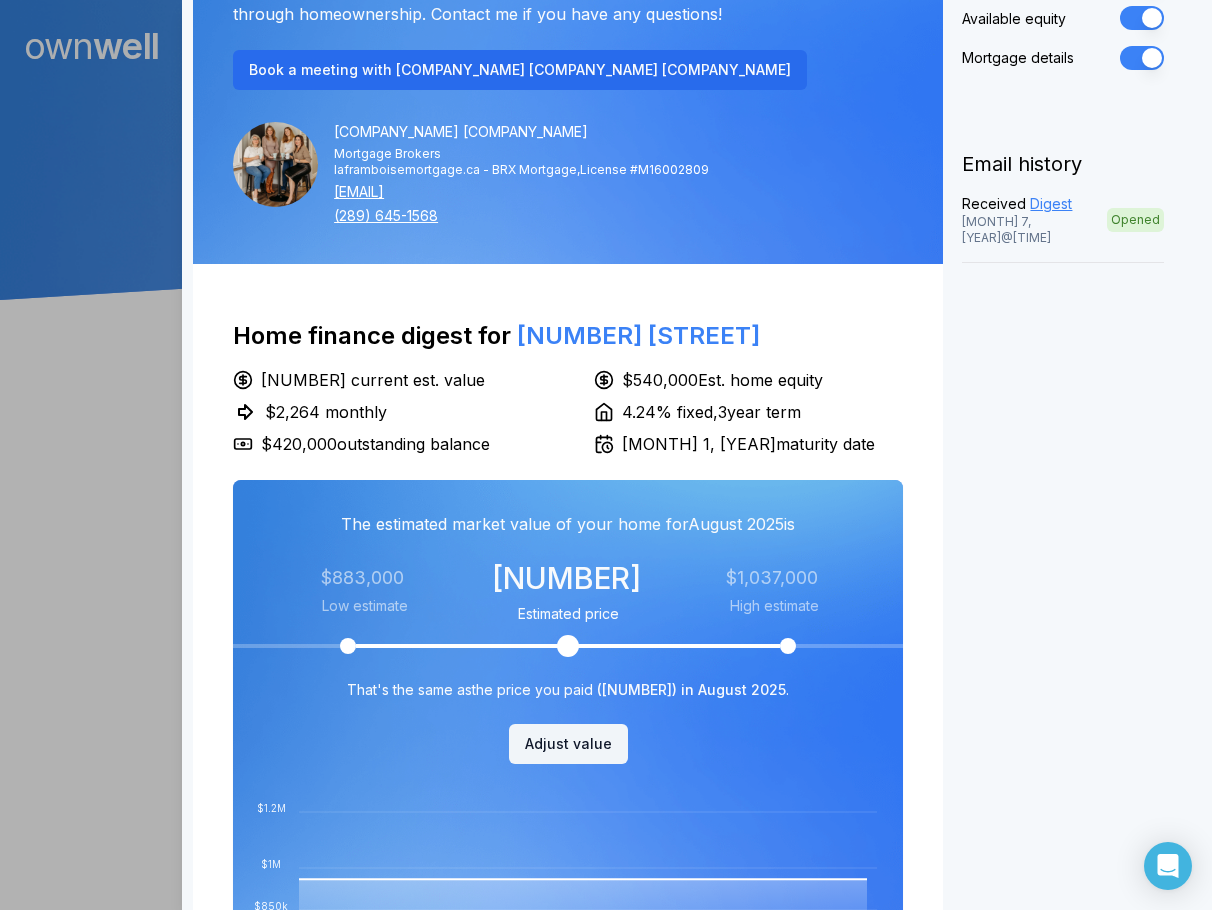drag, startPoint x: 919, startPoint y: 114, endPoint x: 1067, endPoint y: 131, distance: 148.97314 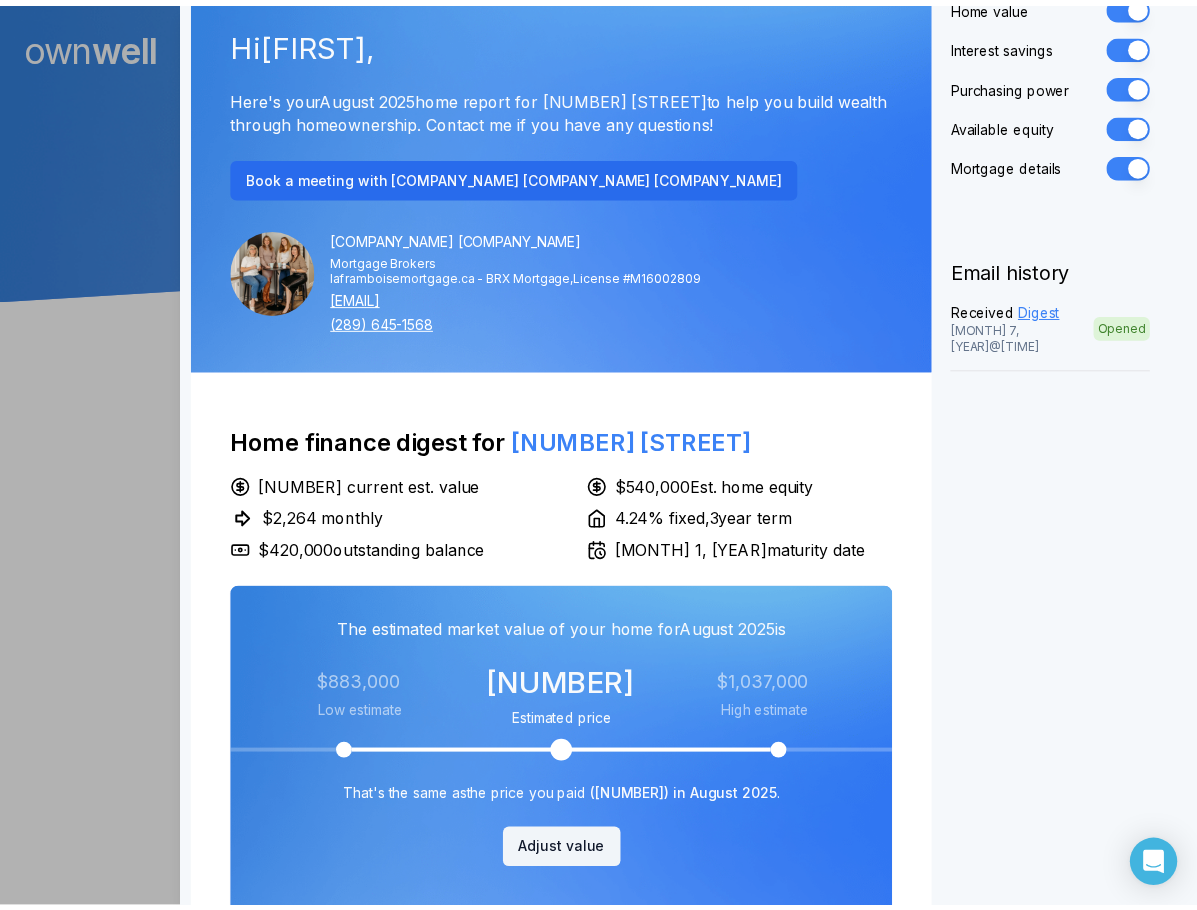 scroll, scrollTop: 0, scrollLeft: 0, axis: both 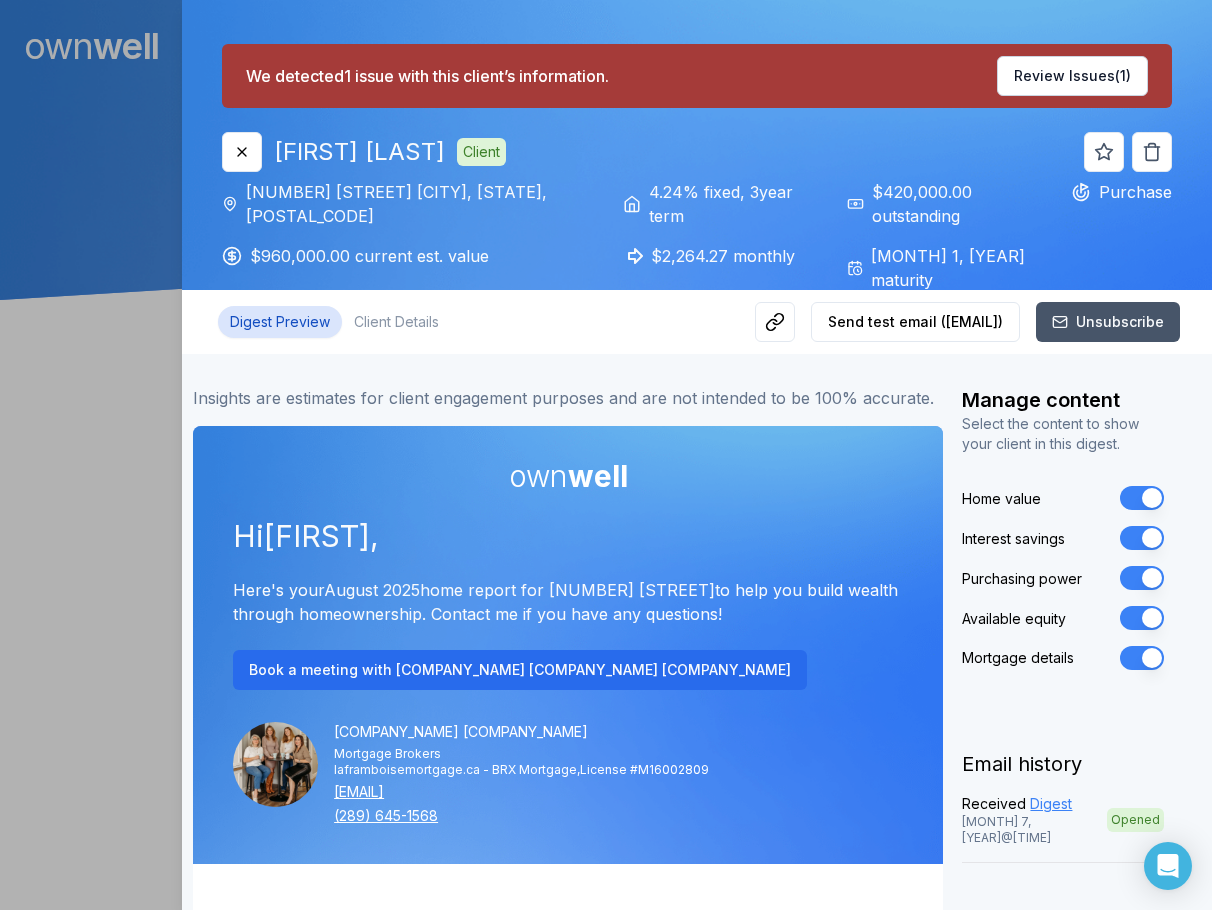 drag, startPoint x: 98, startPoint y: 420, endPoint x: 132, endPoint y: 419, distance: 34.0147 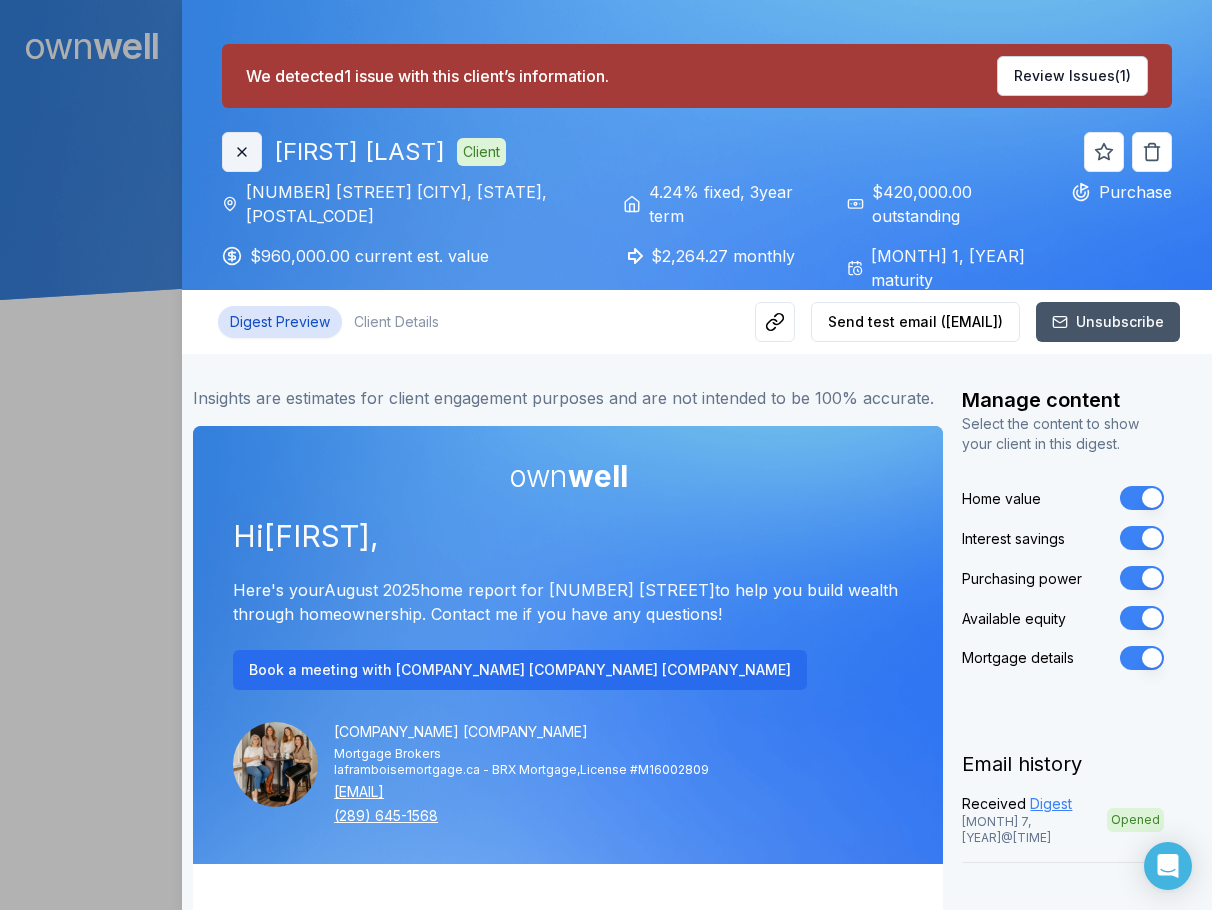 click 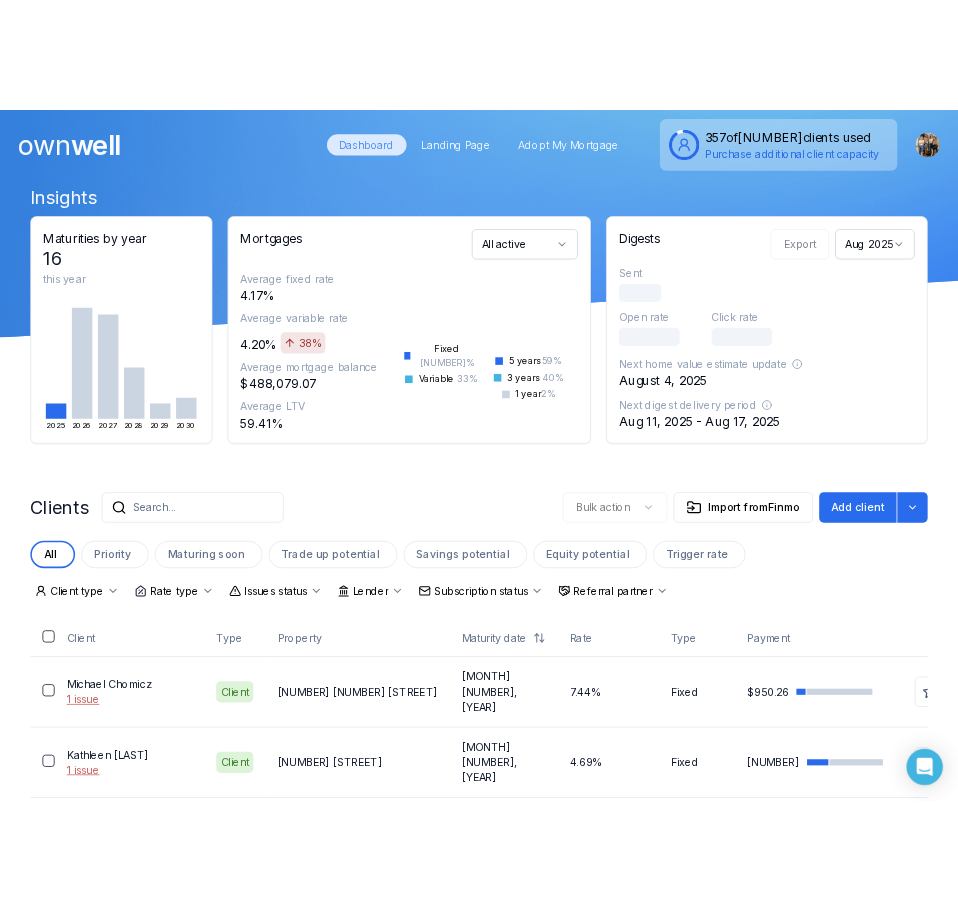 scroll, scrollTop: 0, scrollLeft: 0, axis: both 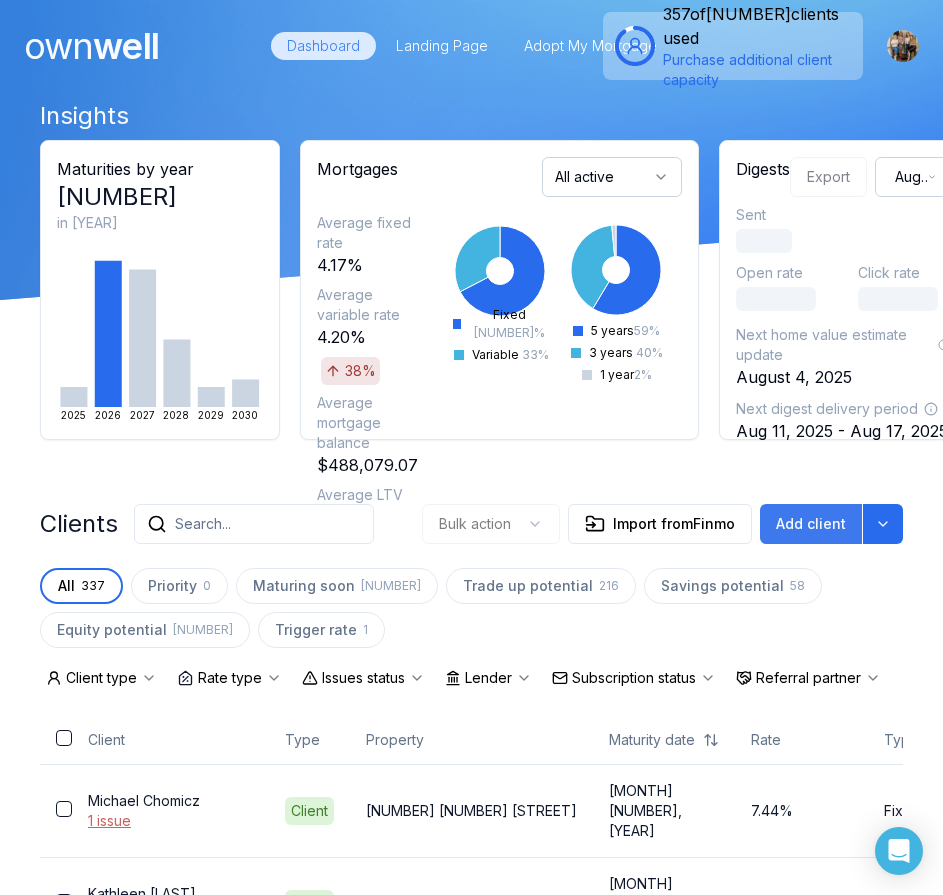 click on "Add client" at bounding box center [811, 524] 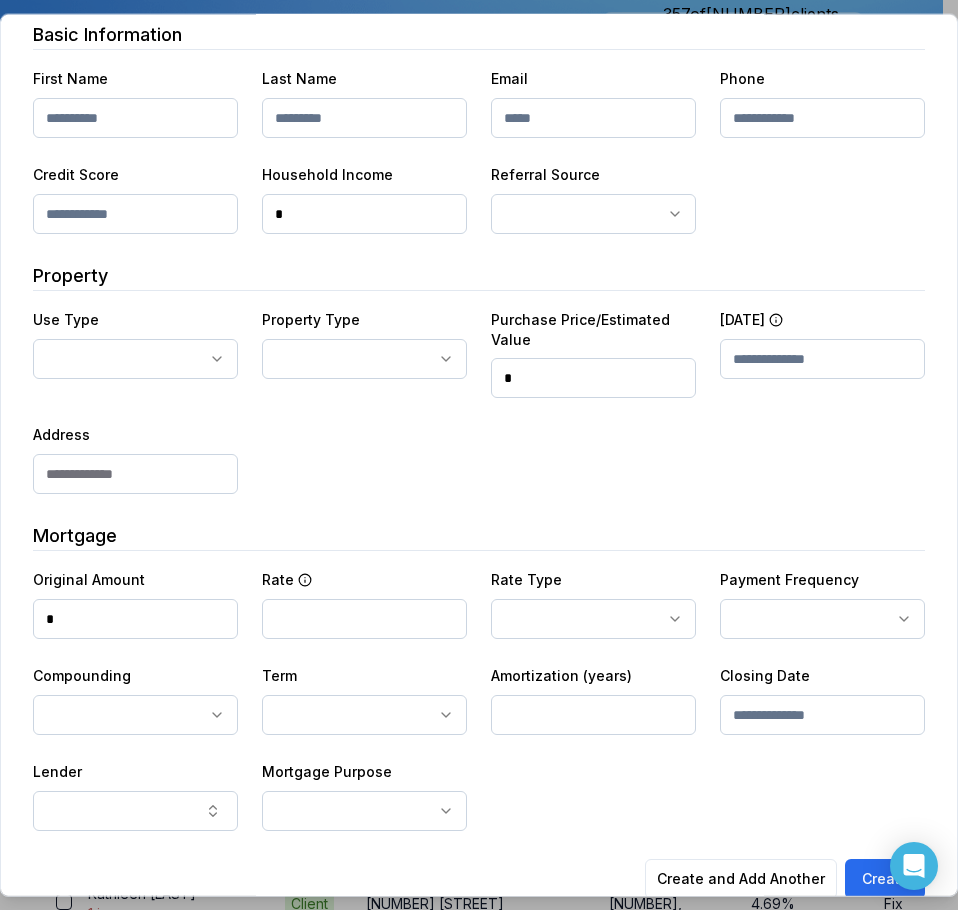 scroll, scrollTop: 197, scrollLeft: 0, axis: vertical 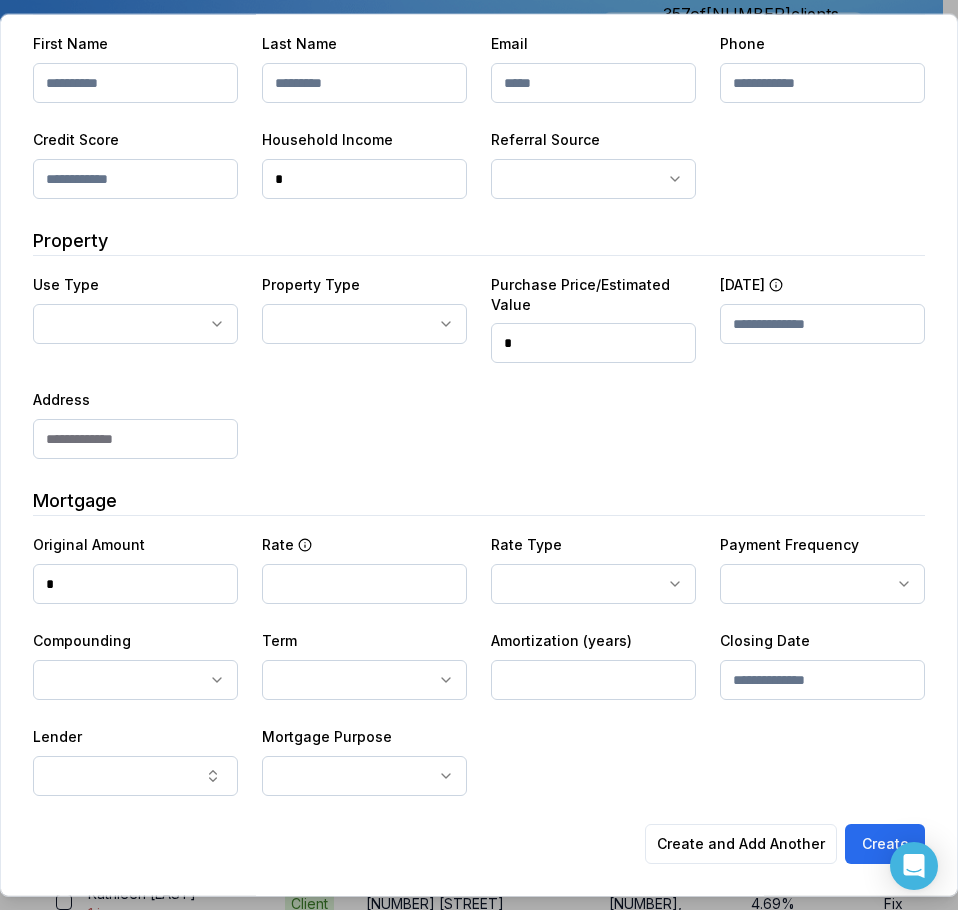 click at bounding box center [135, 83] 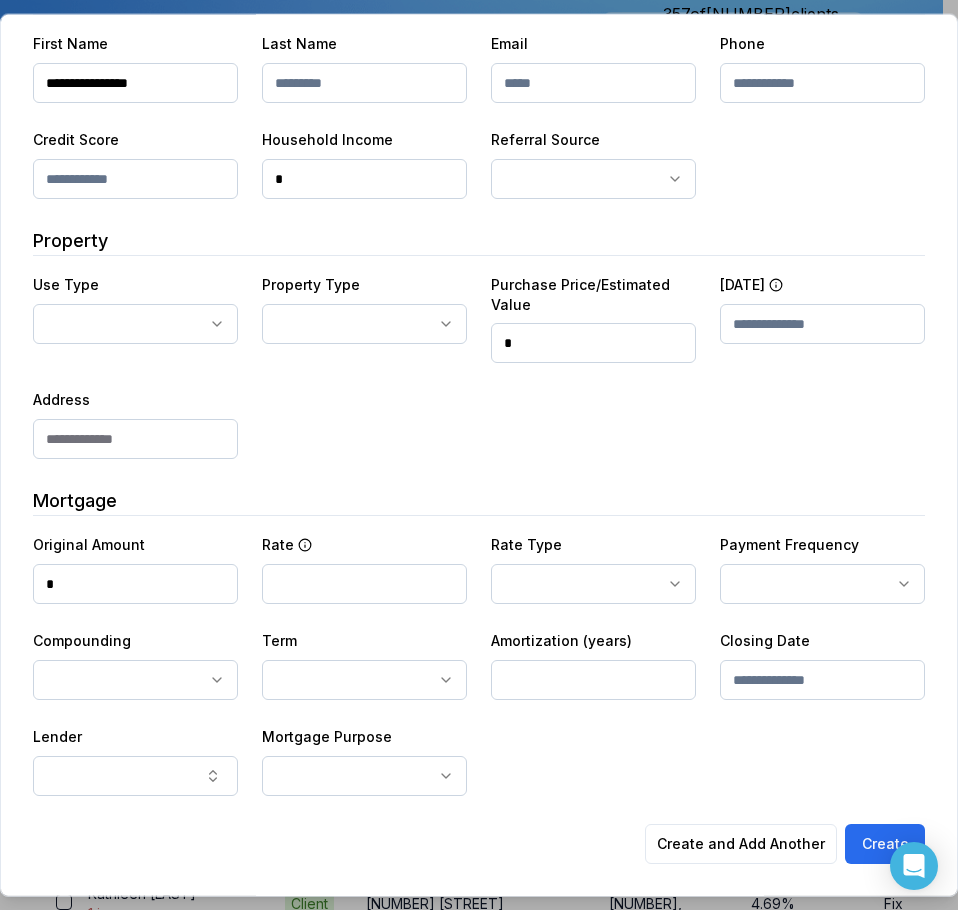 drag, startPoint x: 115, startPoint y: 83, endPoint x: 215, endPoint y: 84, distance: 100.005 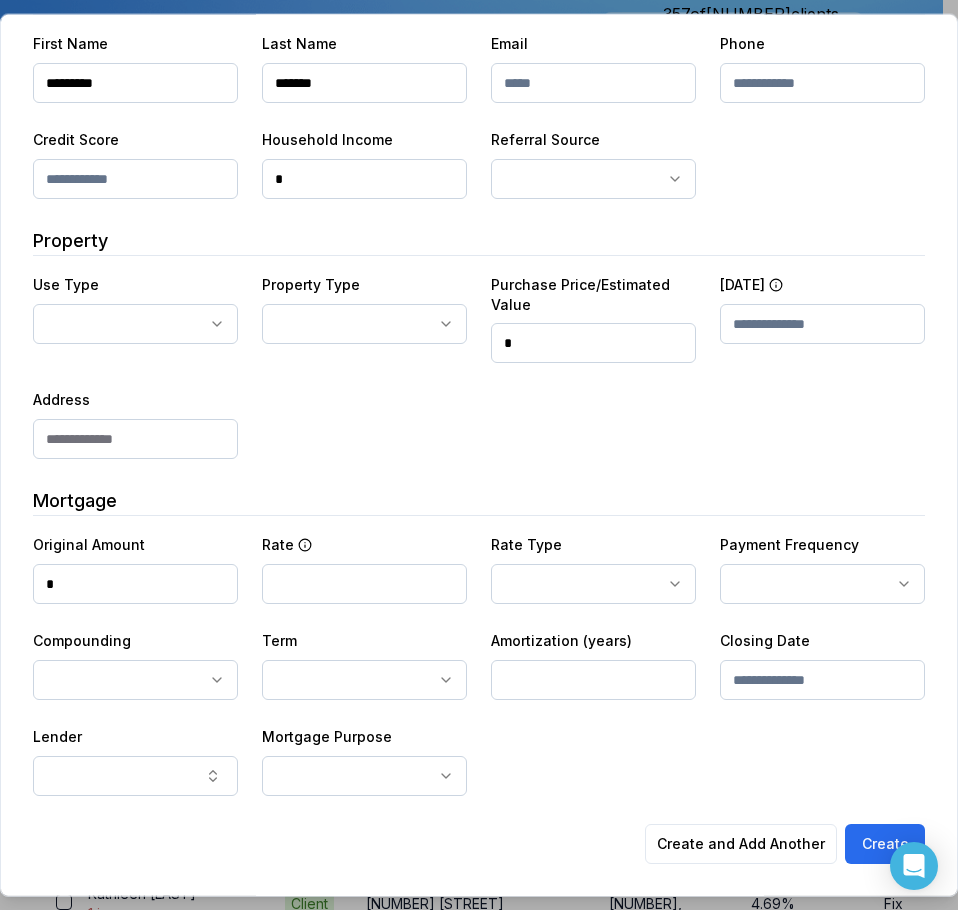 type on "*******" 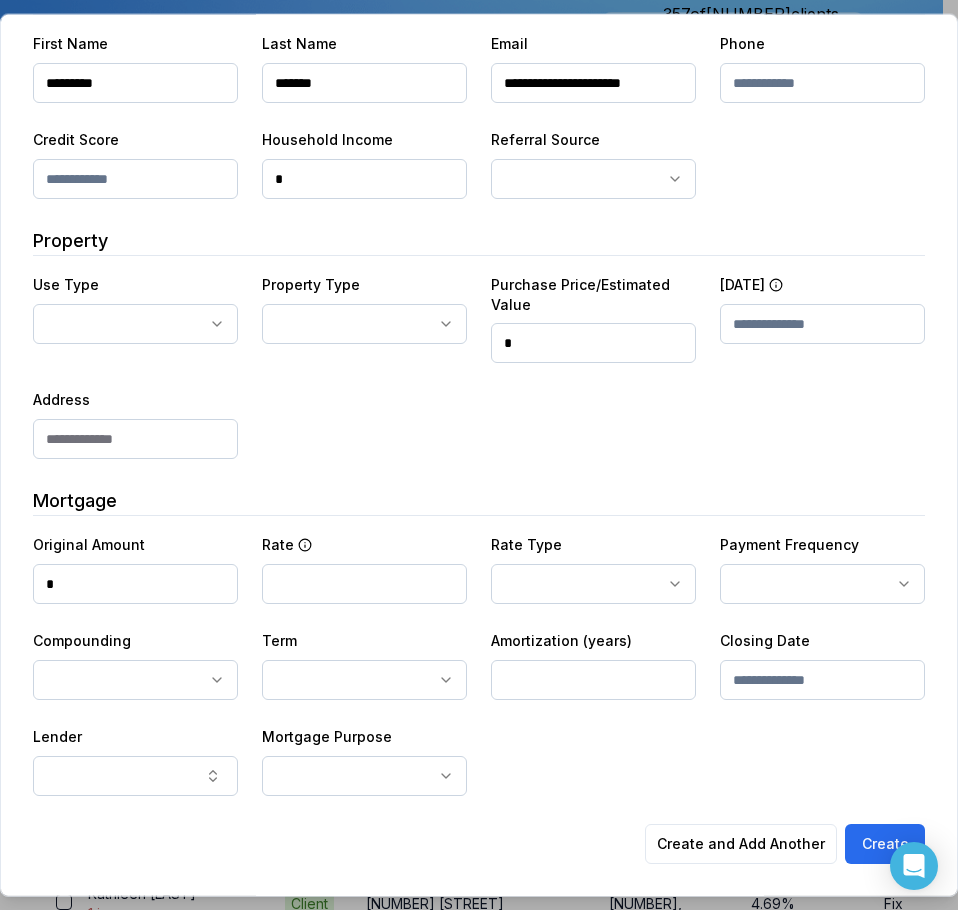 scroll, scrollTop: 0, scrollLeft: 2, axis: horizontal 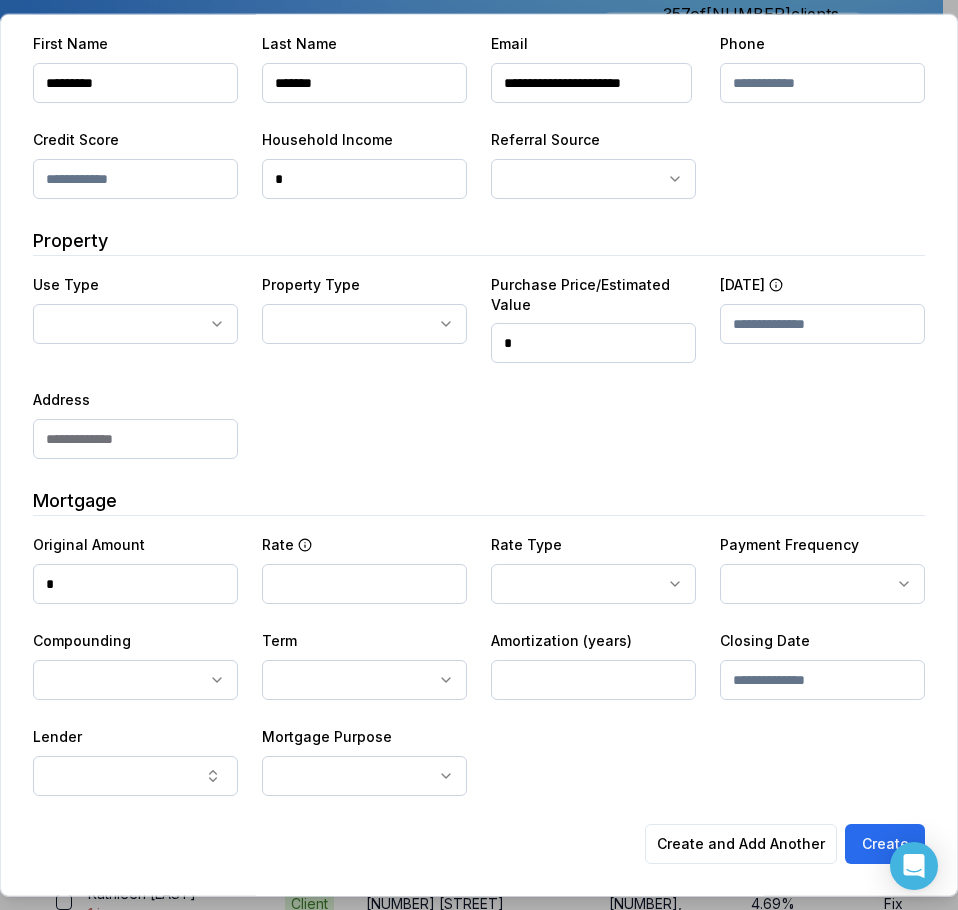 type on "**********" 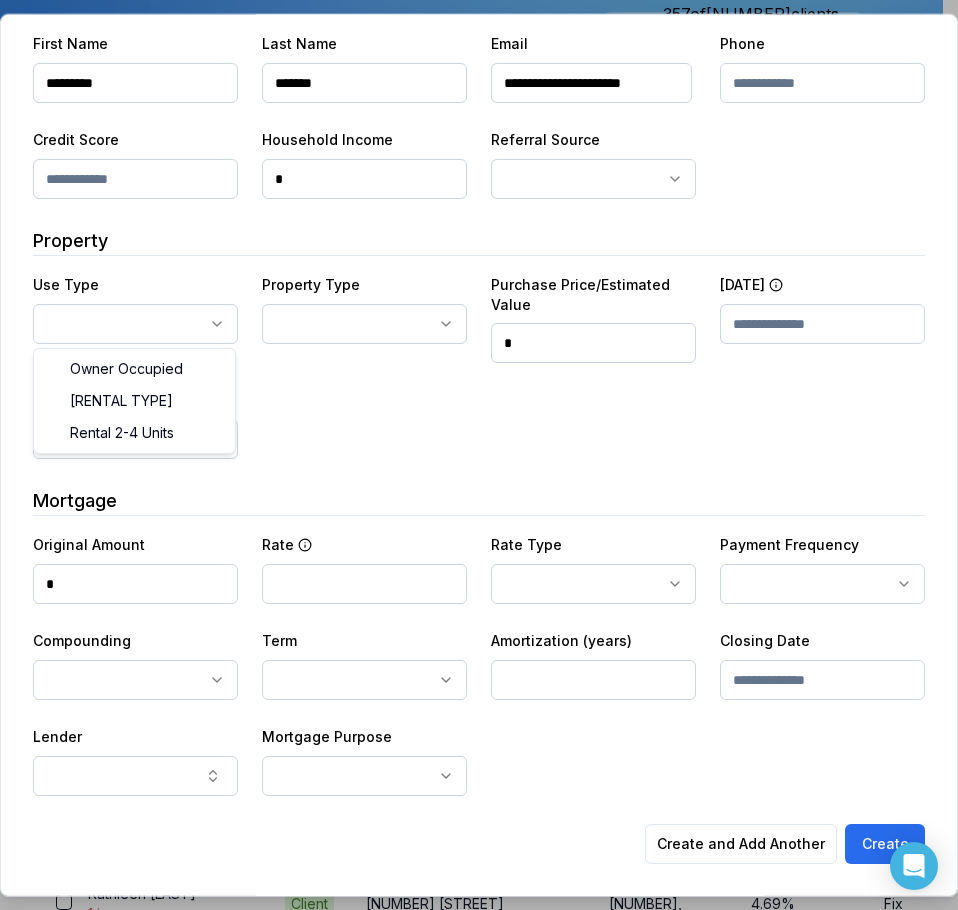 click on "Ownwell's platform is not optimized for mobile at this time.   For the best experience, please use a   desktop or laptop  to manage your account.   Note:  The   personalized homeownership reports   you generate for clients   are fully mobile-friendly   and can be easily viewed on any device. own well Dashboard Landing Page Adopt My Mortgage 357  of  400  clients used Purchase additional client capacity Insights Maturities by year 117 in 2026 2025 2026 2027 2028 2029 2030 Mortgages All active Average fixed rate 4.17% Average variable rate 4.20% 38% Average mortgage balance $488,079.07 Average LTV 59.41% Fixed   67 % Variable   33 % 5 years  59 % 3 years   40 % 1 year  2 % Digests Export Aug 2025 Sent 7 Open rate 86% 31% Click rate 29% -45% Next home value estimate update August 4, 2025 Next digest delivery period Aug 11, 2025 - Aug 17, 2025 Clients Search... Bulk action   Import from  Finmo Add client All 337 Priority 0 Maturing soon 99 Trade up potential 216 Savings potential 58 Equity potential 238 1 Lender" at bounding box center (471, 150) 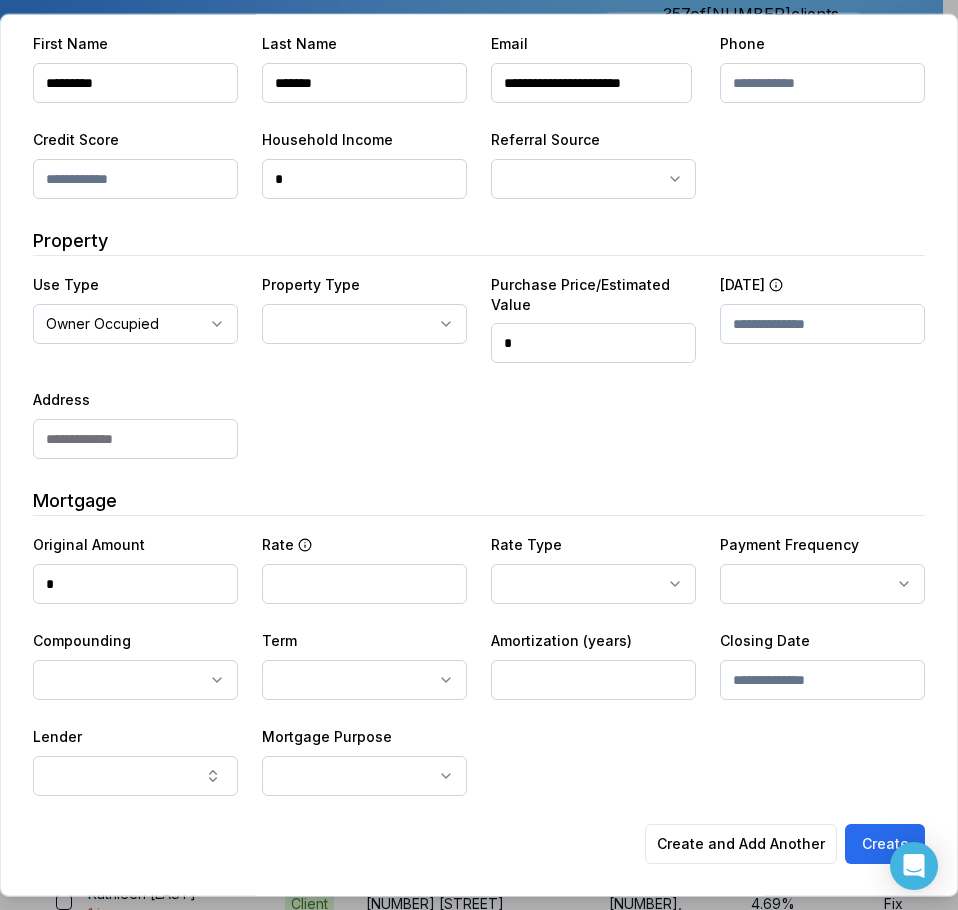click on "Ownwell's platform is not optimized for mobile at this time.   For the best experience, please use a   desktop or laptop  to manage your account.   Note:  The   personalized homeownership reports   you generate for clients   are fully mobile-friendly   and can be easily viewed on any device. own well Dashboard Landing Page Adopt My Mortgage 357  of  400  clients used Purchase additional client capacity Insights Maturities by year 117 in 2026 2025 2026 2027 2028 2029 2030 Mortgages All active Average fixed rate 4.17% Average variable rate 4.20% 38% Average mortgage balance $488,079.07 Average LTV 59.41% Fixed   67 % Variable   33 % 5 years  59 % 3 years   40 % 1 year  2 % Digests Export Aug 2025 Sent 7 Open rate 86% 31% Click rate 29% -45% Next home value estimate update August 4, 2025 Next digest delivery period Aug 11, 2025 - Aug 17, 2025 Clients Search... Bulk action   Import from  Finmo Add client All 337 Priority 0 Maturing soon 99 Trade up potential 216 Savings potential 58 Equity potential 238 1 Lender" at bounding box center (471, 150) 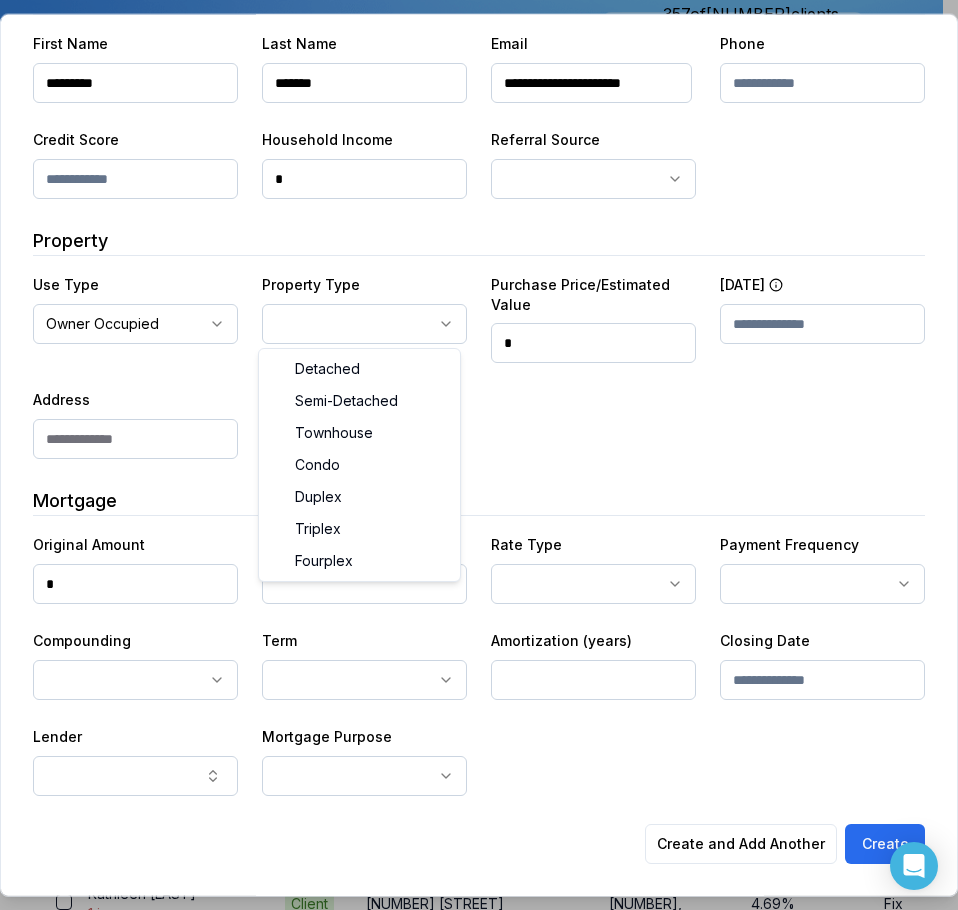 select on "********" 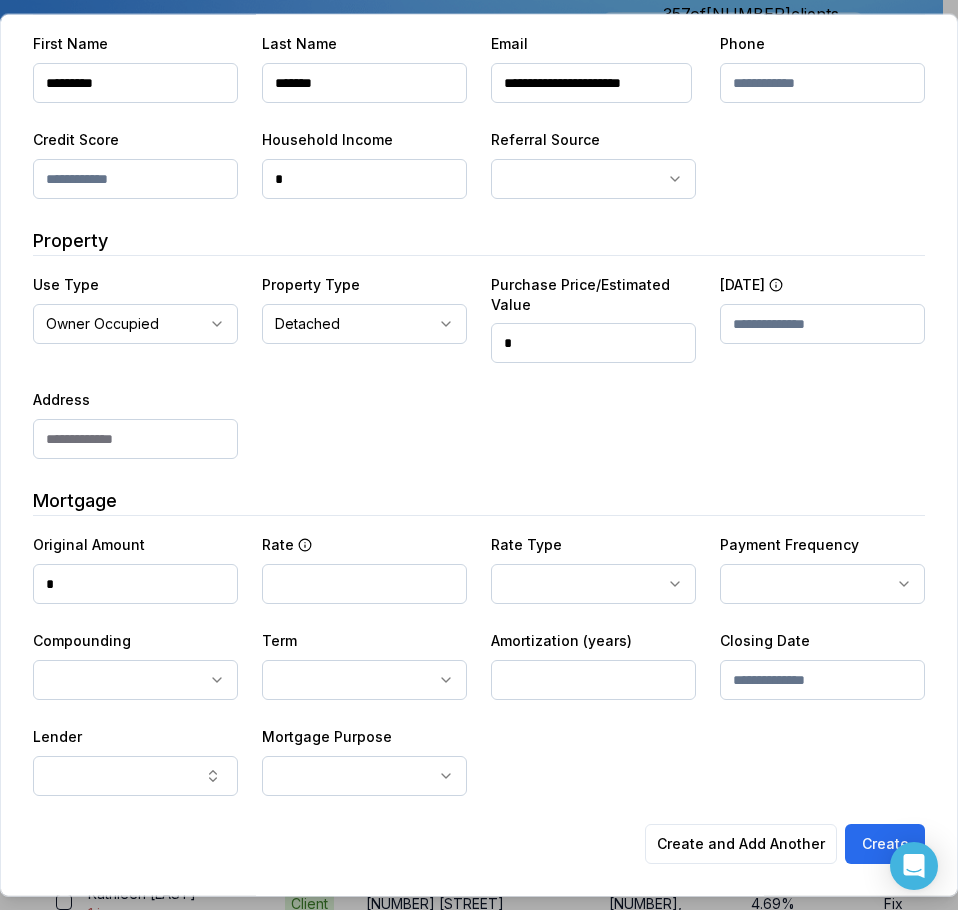 click at bounding box center [135, 439] 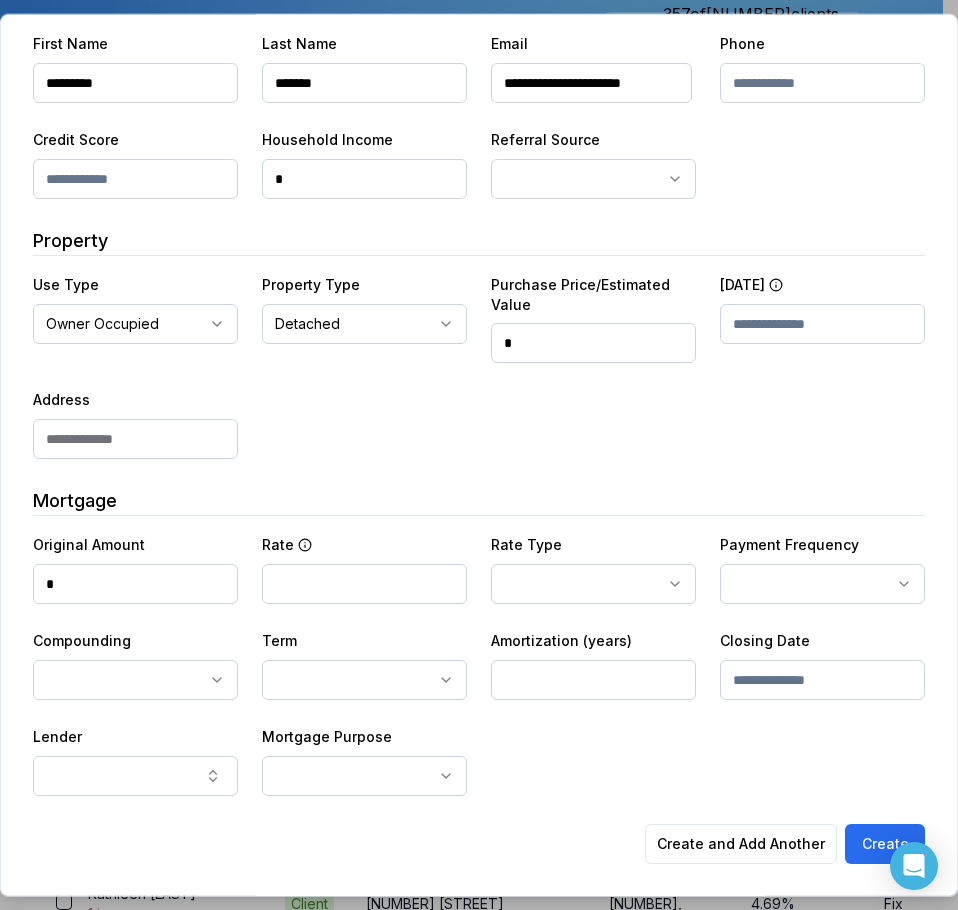click at bounding box center [822, 83] 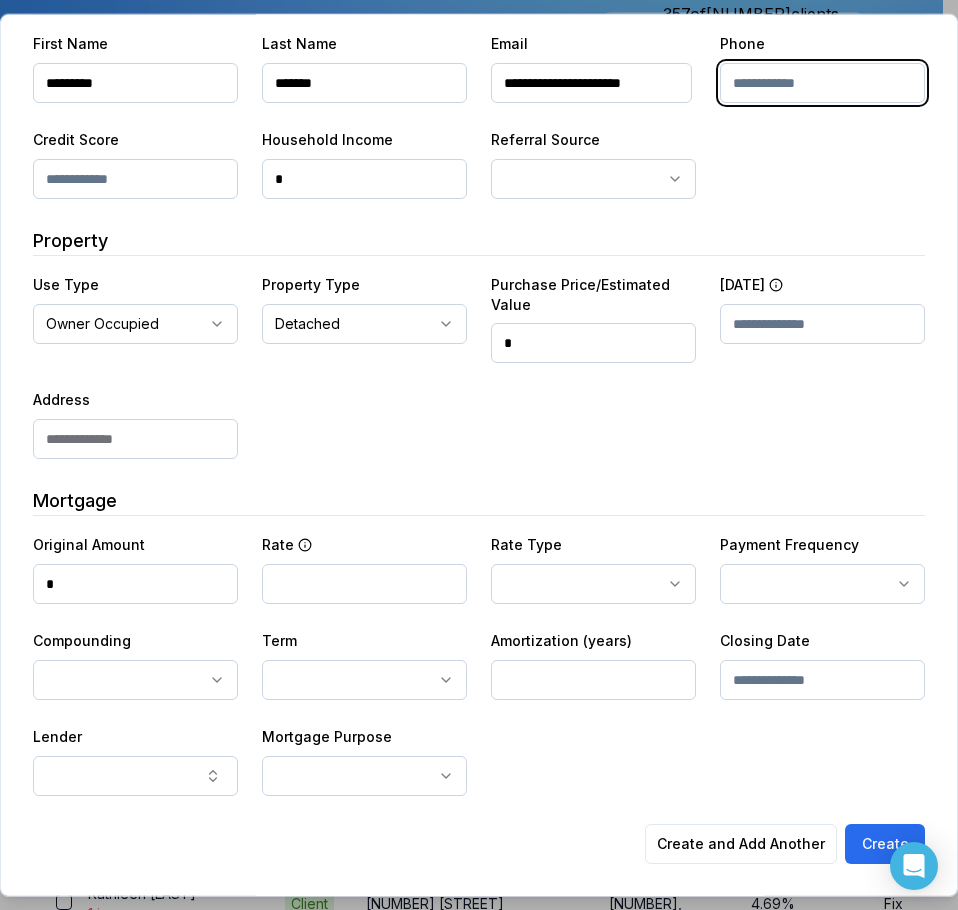 click at bounding box center (822, 83) 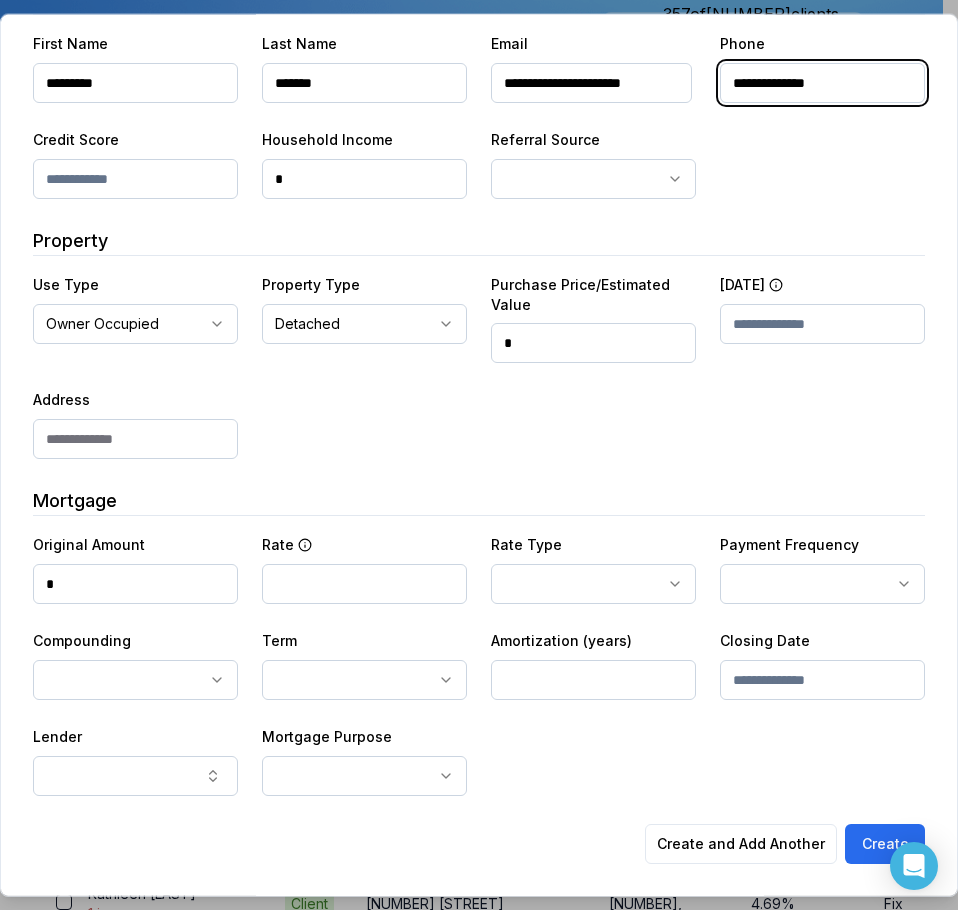 type on "**********" 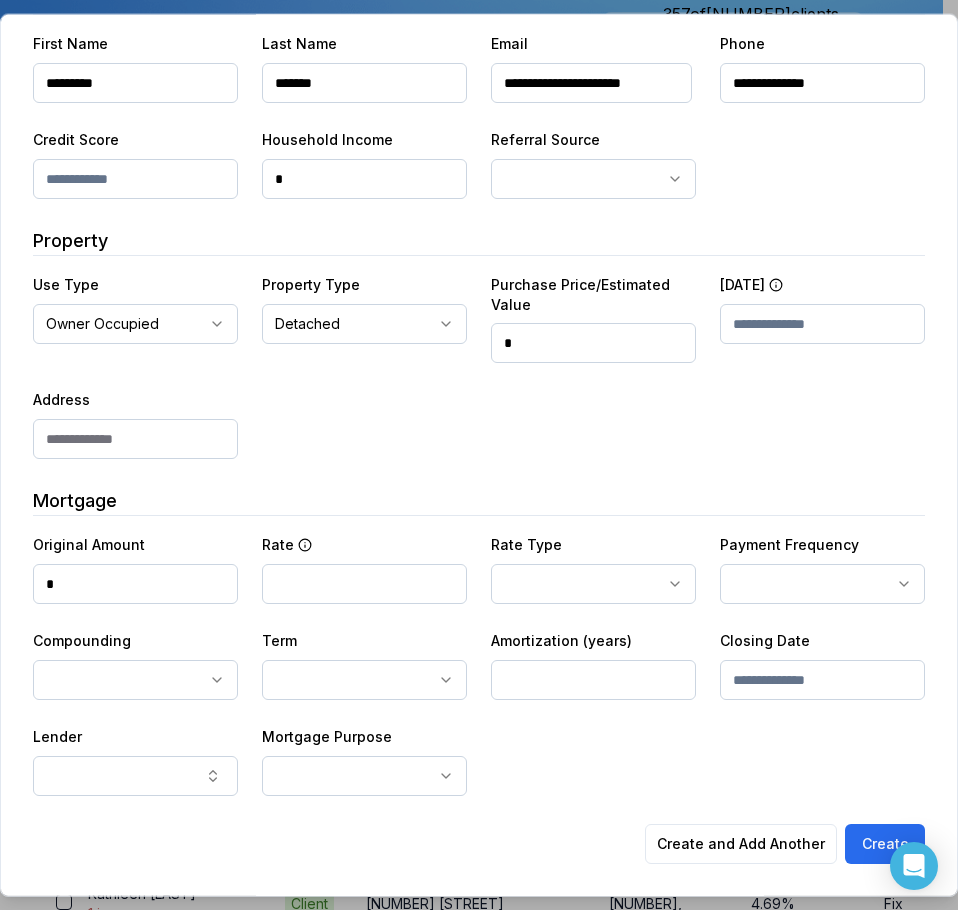 click on "**********" at bounding box center (479, 115) 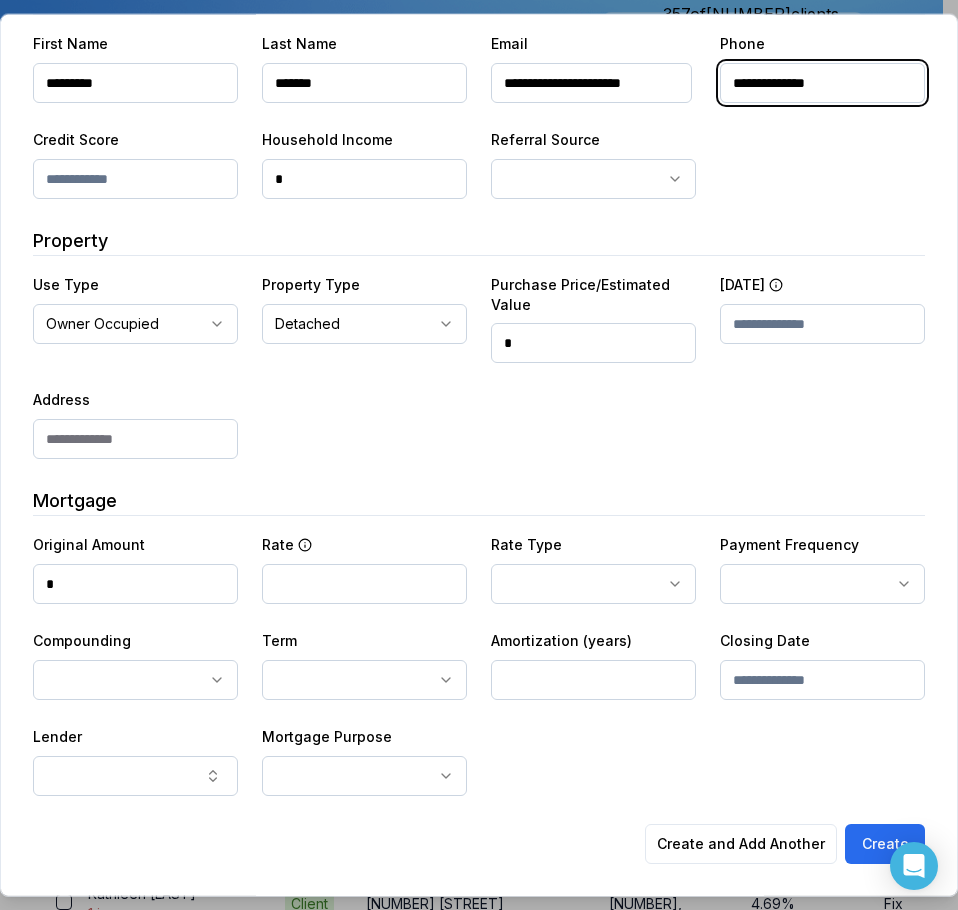 drag, startPoint x: 851, startPoint y: 90, endPoint x: 704, endPoint y: 82, distance: 147.21753 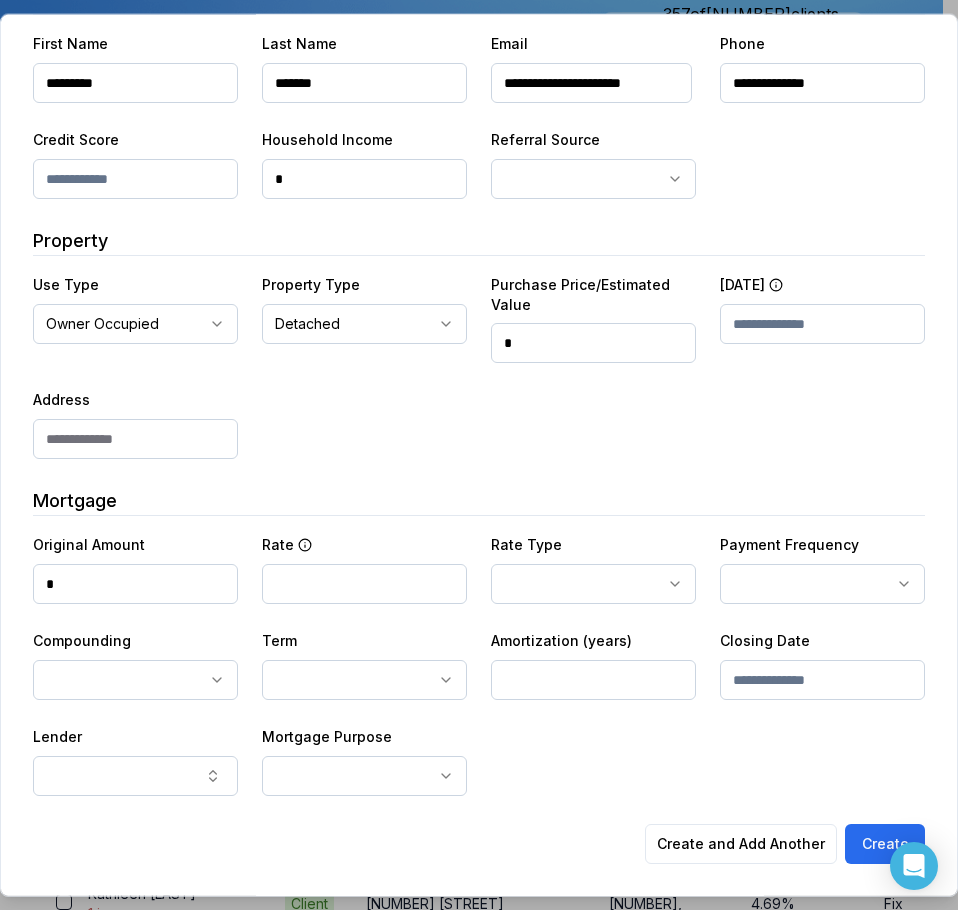 click on "**********" at bounding box center (591, 83) 